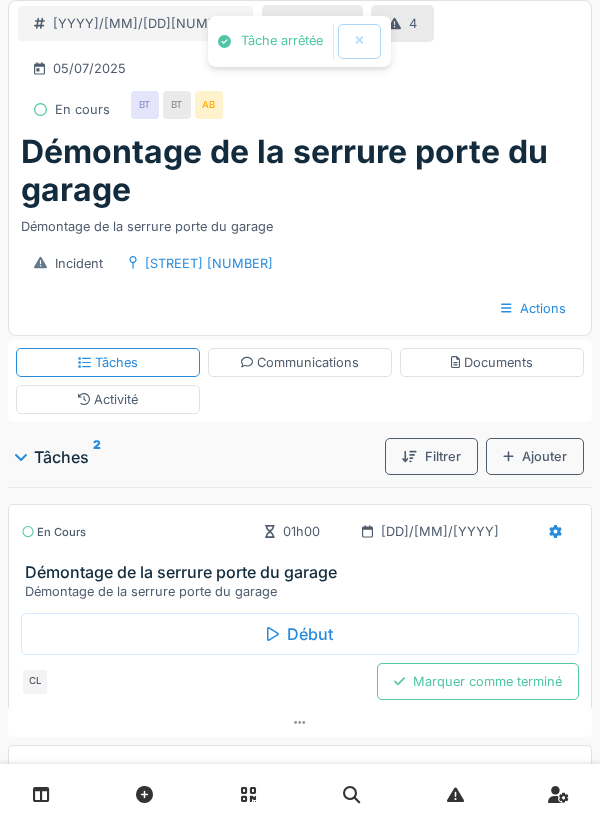 scroll, scrollTop: 0, scrollLeft: 0, axis: both 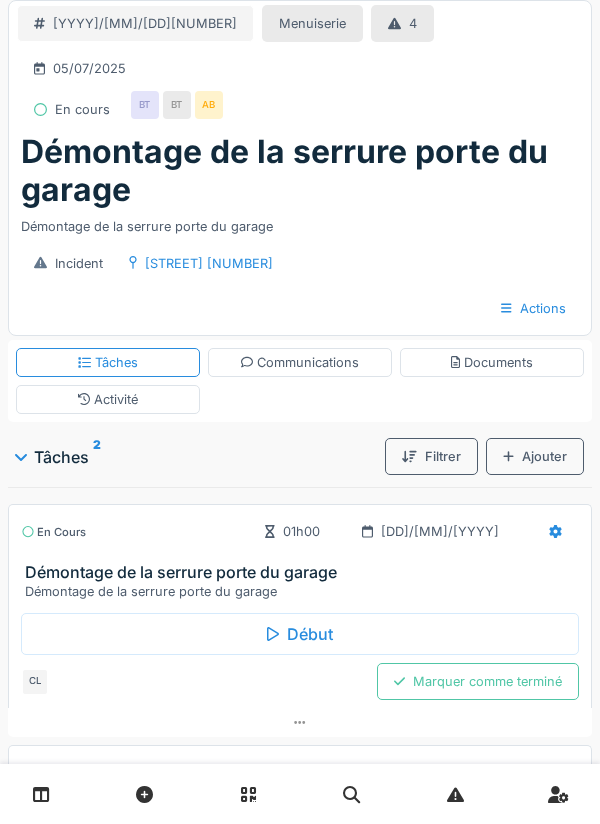 click at bounding box center (555, 531) 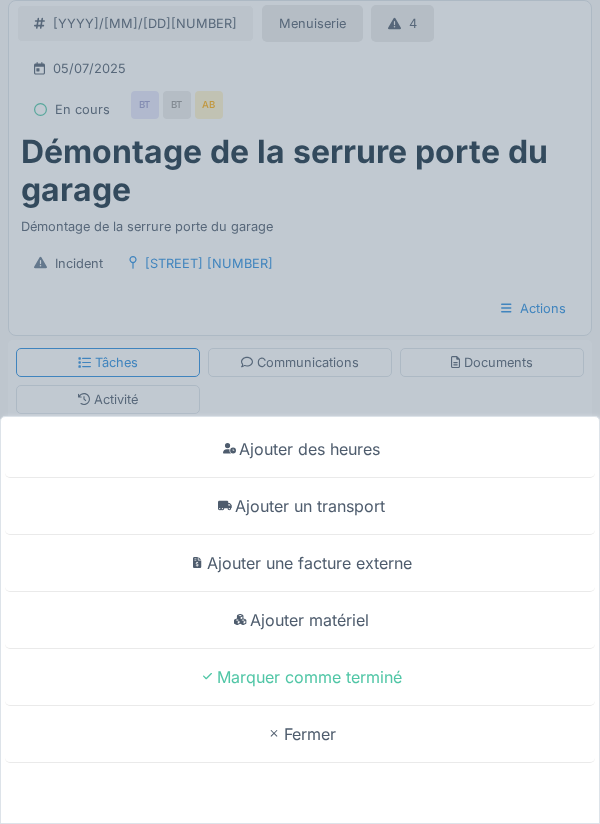 click on "Ajouter des heures Ajouter un transport Ajouter une facture externe Ajouter matériel Marquer comme terminé Fermer" at bounding box center (300, 412) 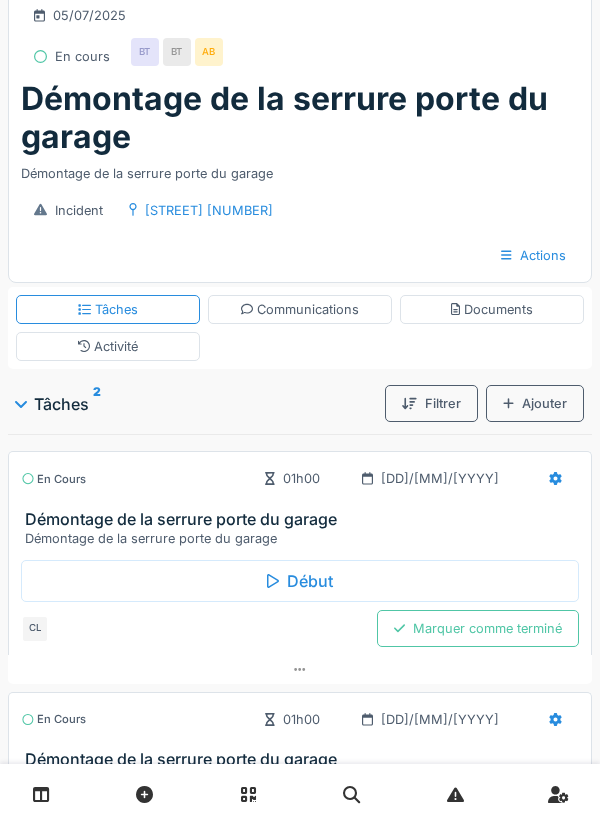 click at bounding box center [300, 669] 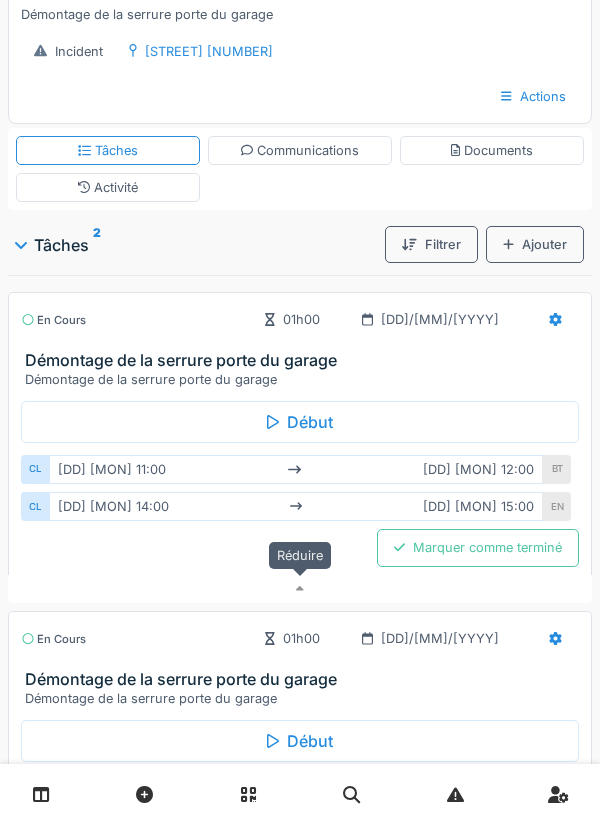 scroll, scrollTop: 213, scrollLeft: 0, axis: vertical 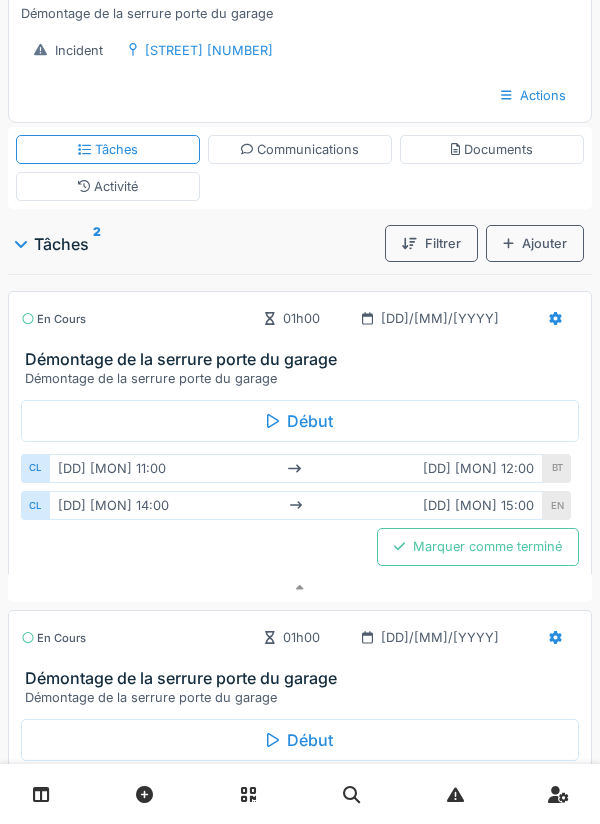 click at bounding box center [555, 637] 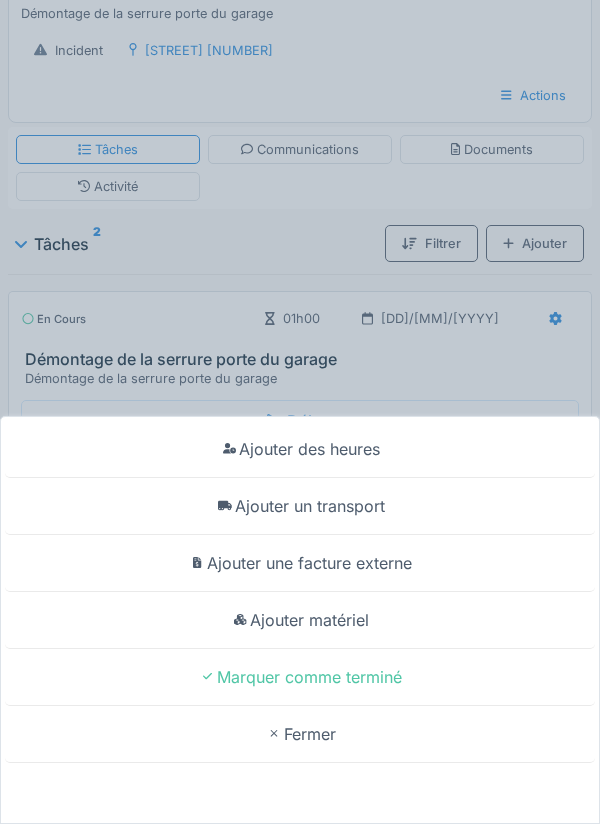 click on "Ajouter des heures Ajouter un transport Ajouter une facture externe Ajouter matériel Marquer comme terminé Fermer" at bounding box center [300, 412] 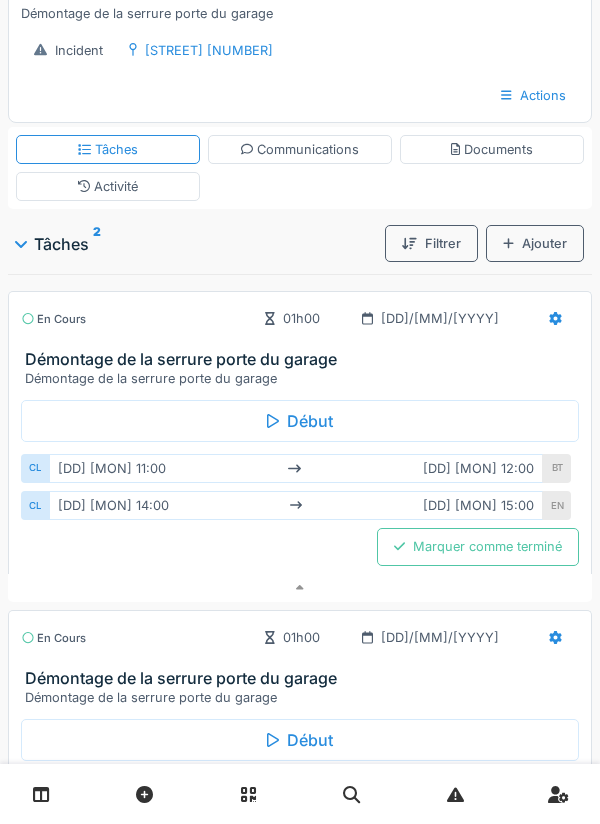click on "02/07/2025" at bounding box center [292, 318] 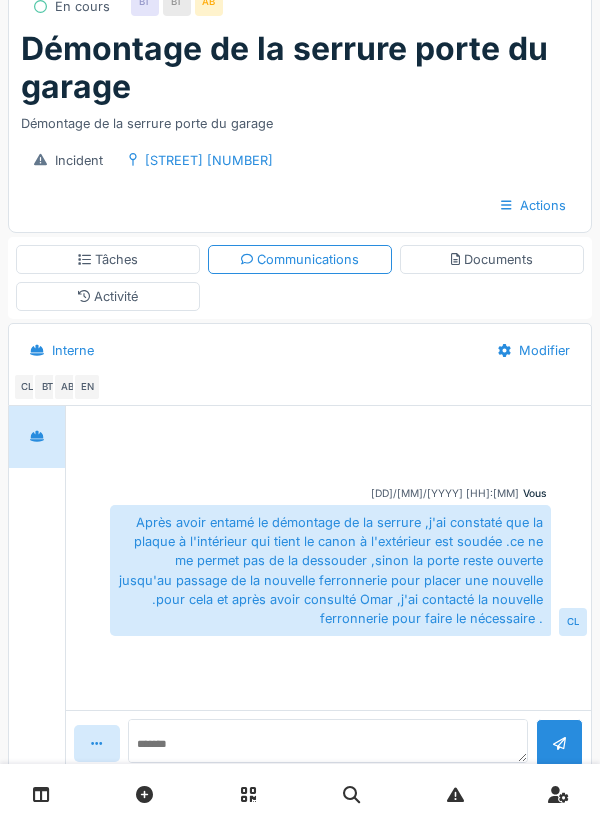 click on "Tâches" at bounding box center [108, 259] 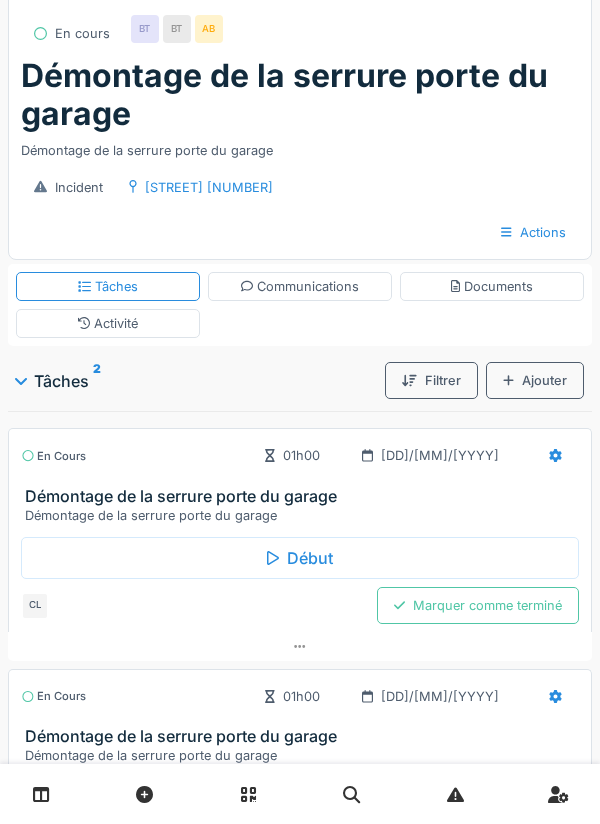 scroll, scrollTop: 0, scrollLeft: 0, axis: both 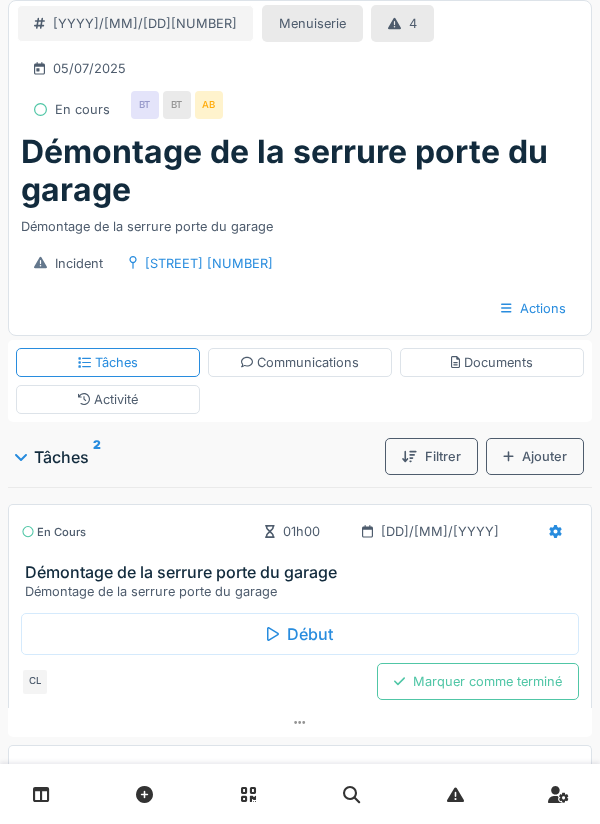 click on "Activité" at bounding box center (300, 362) 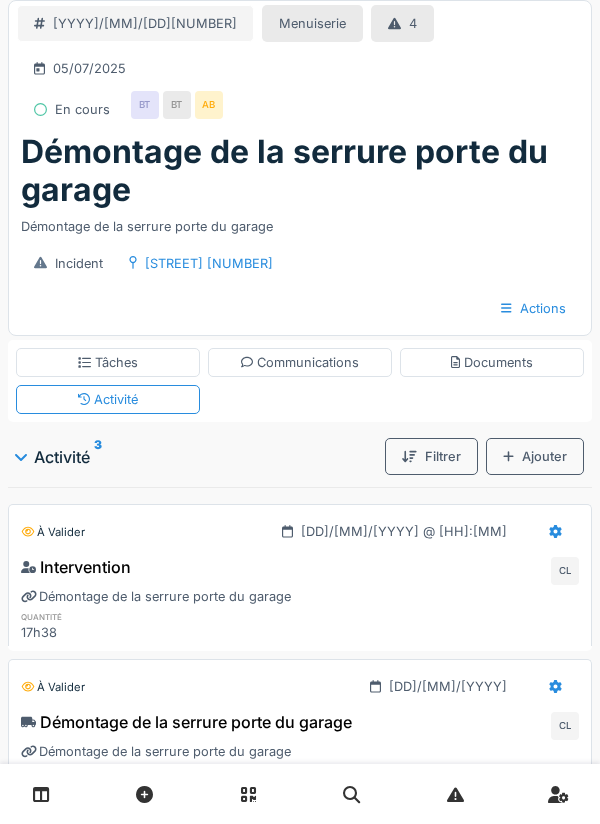 click at bounding box center (555, 531) 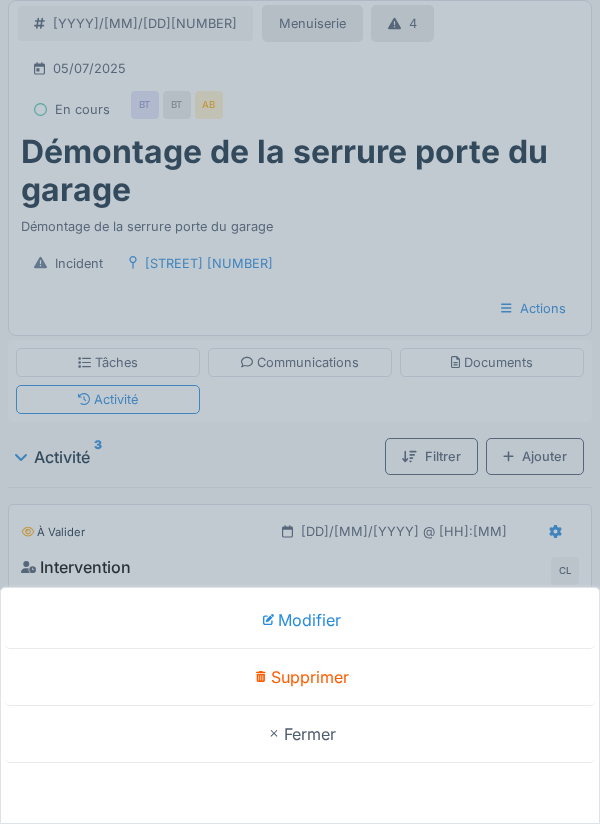 click on "Modifier Supprimer Fermer" at bounding box center [300, 412] 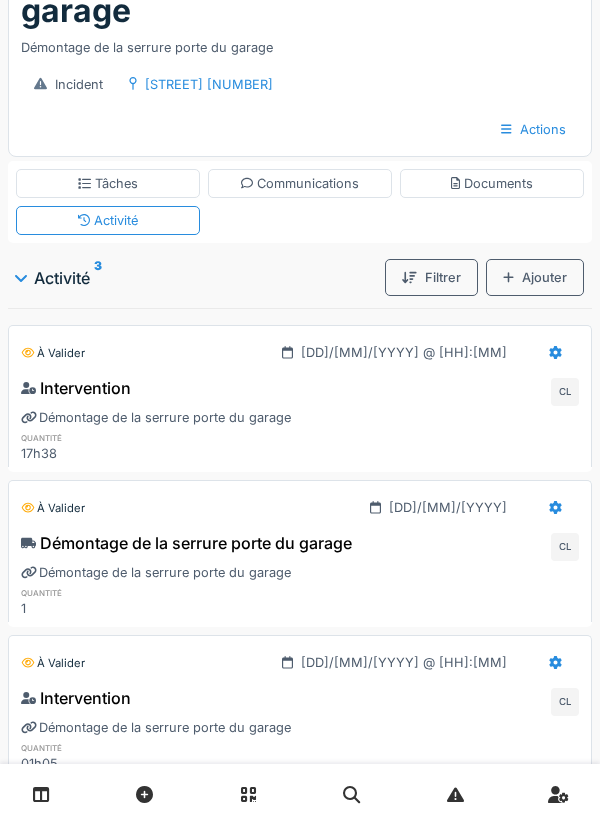 scroll, scrollTop: 169, scrollLeft: 0, axis: vertical 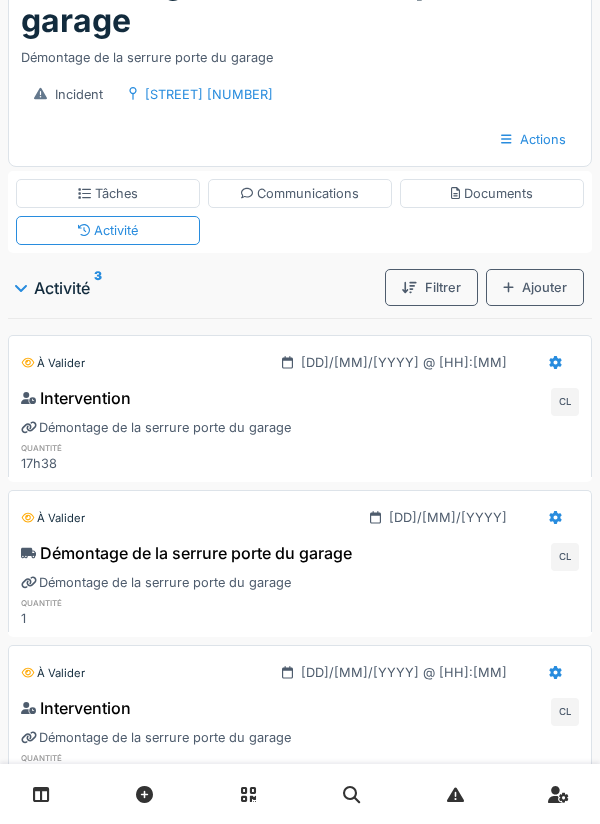 click at bounding box center [555, 362] 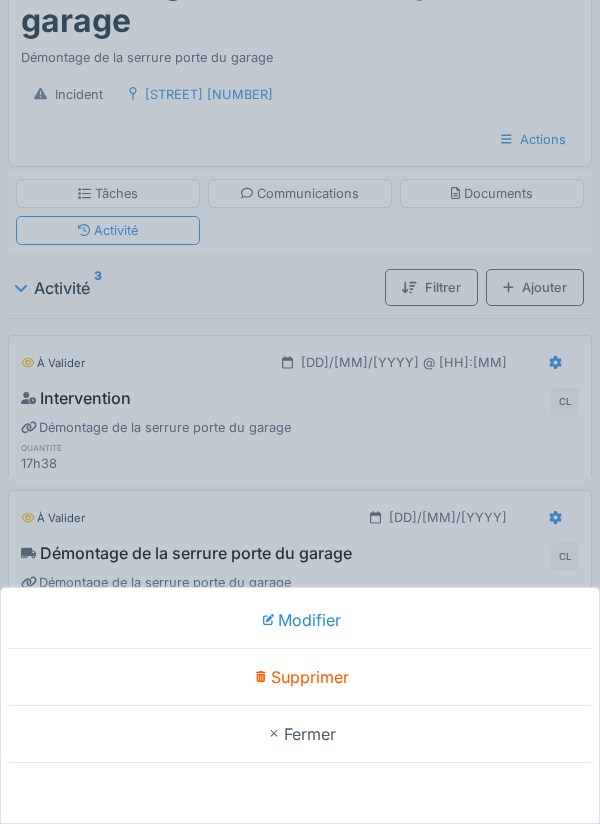 click on "Supprimer" at bounding box center (300, 677) 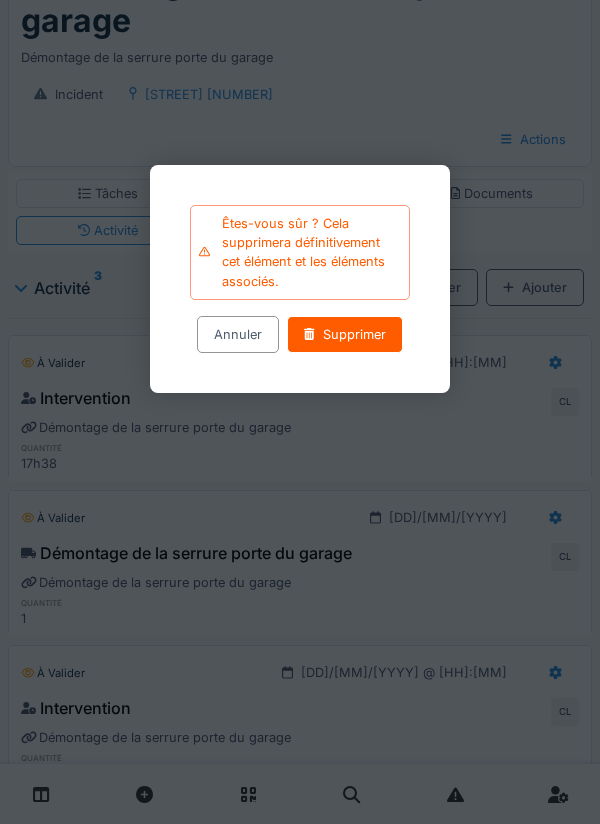 click on "Supprimer" at bounding box center (345, 334) 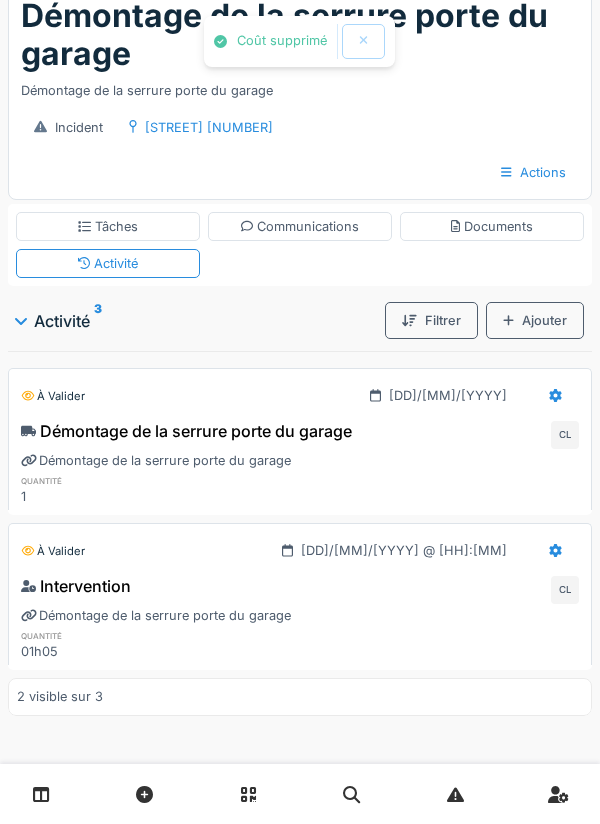 scroll, scrollTop: 137, scrollLeft: 0, axis: vertical 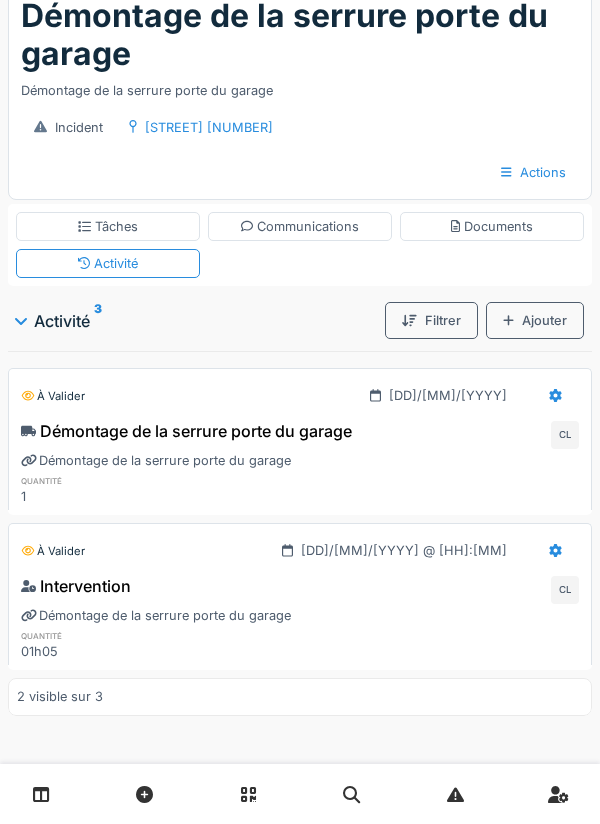 click on "Tâches" at bounding box center (108, 226) 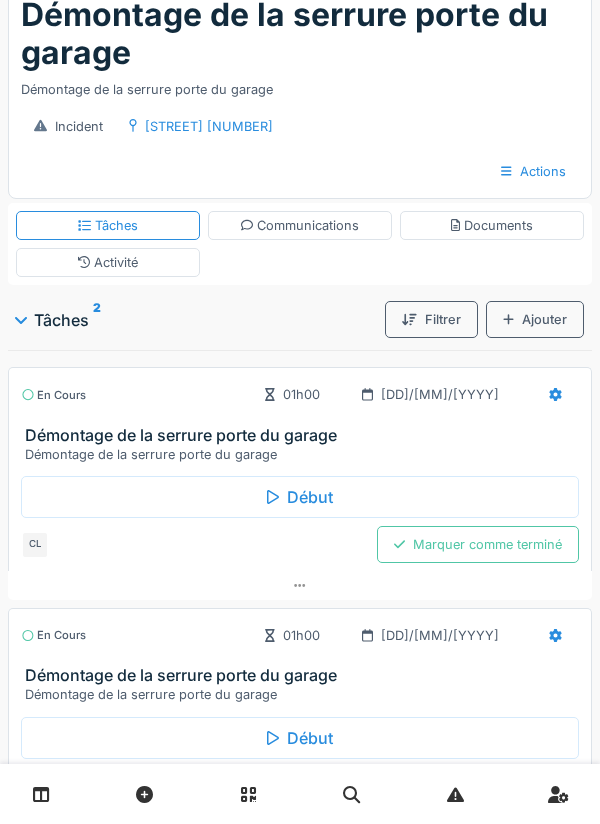 scroll, scrollTop: 169, scrollLeft: 0, axis: vertical 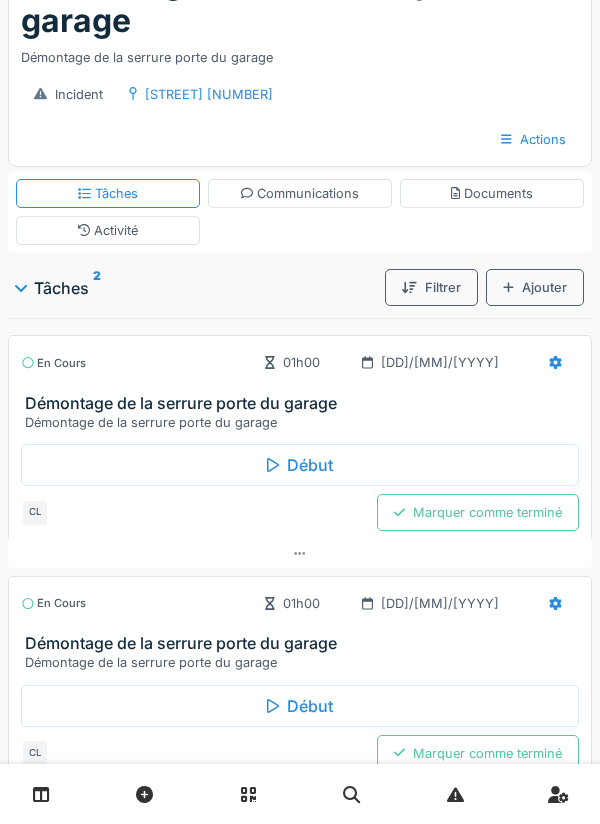 click at bounding box center (555, 362) 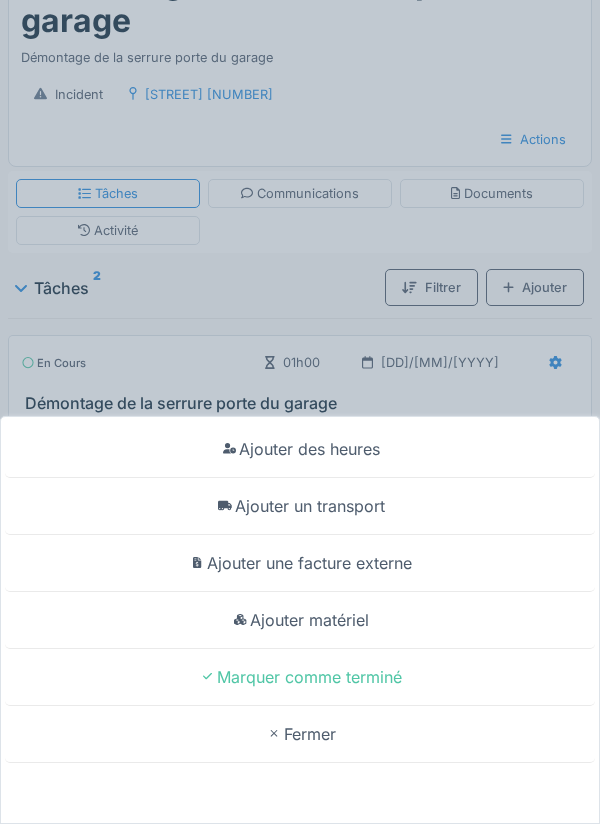 click on "Ajouter des heures" at bounding box center [300, 449] 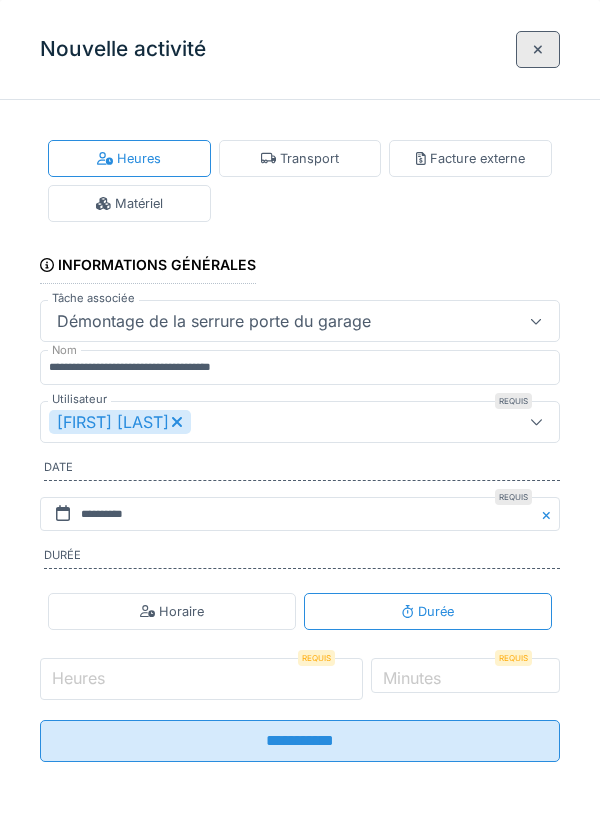 click on "Heures" at bounding box center [201, 679] 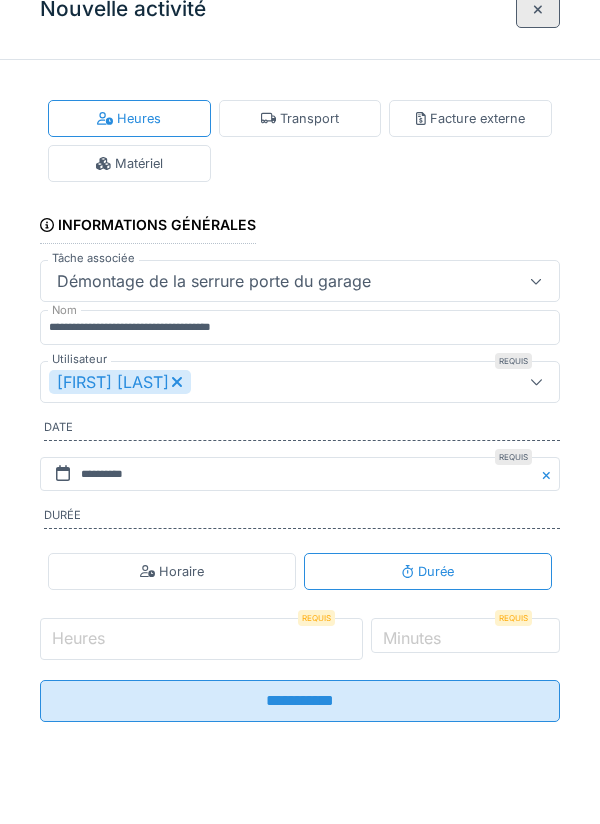 scroll, scrollTop: 290, scrollLeft: 0, axis: vertical 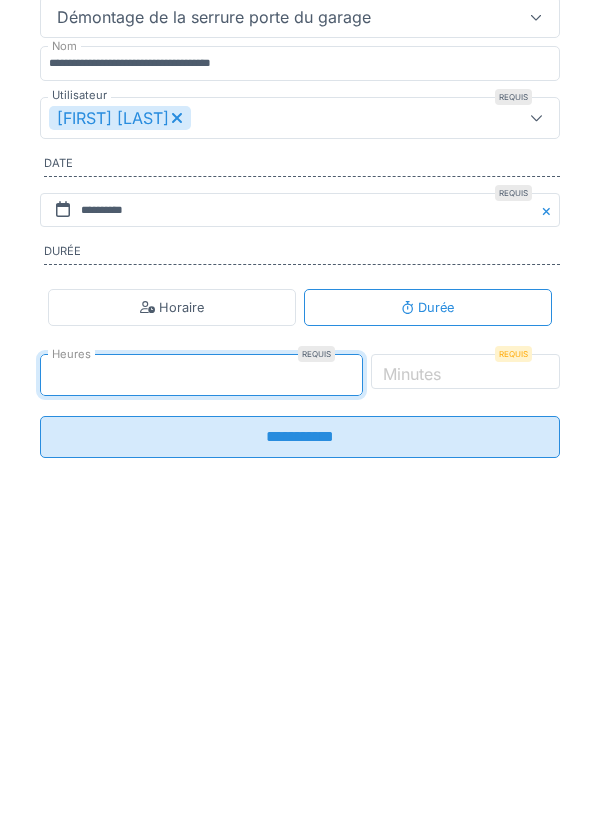 type on "*" 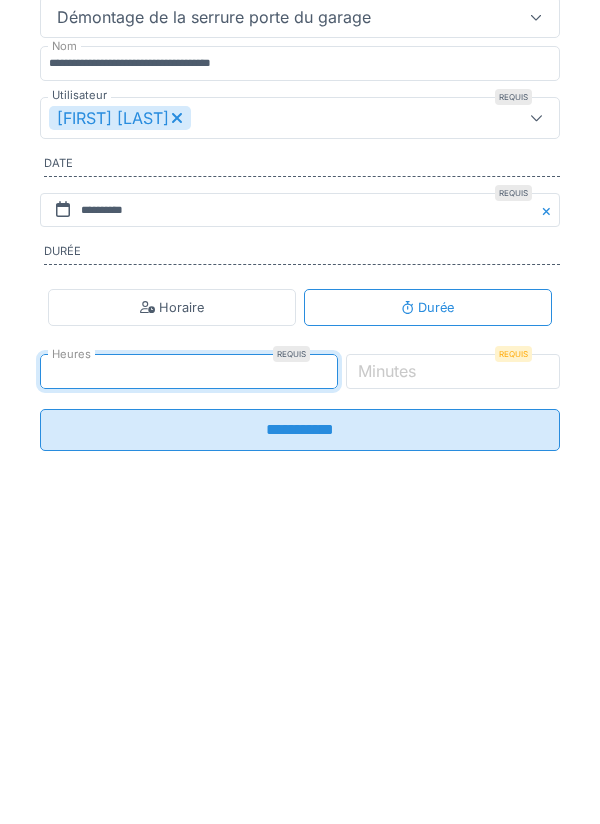 click on "Minutes" at bounding box center [387, 675] 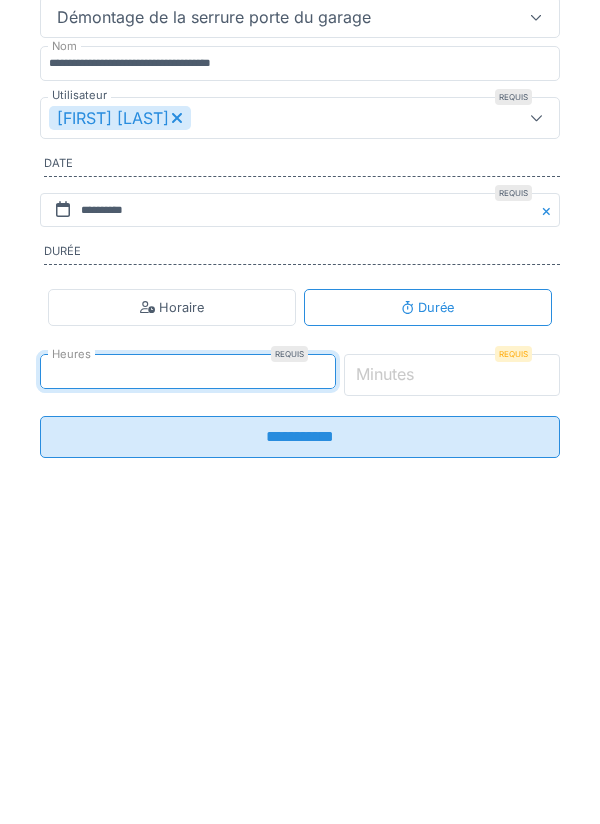 click on "*" at bounding box center (452, 679) 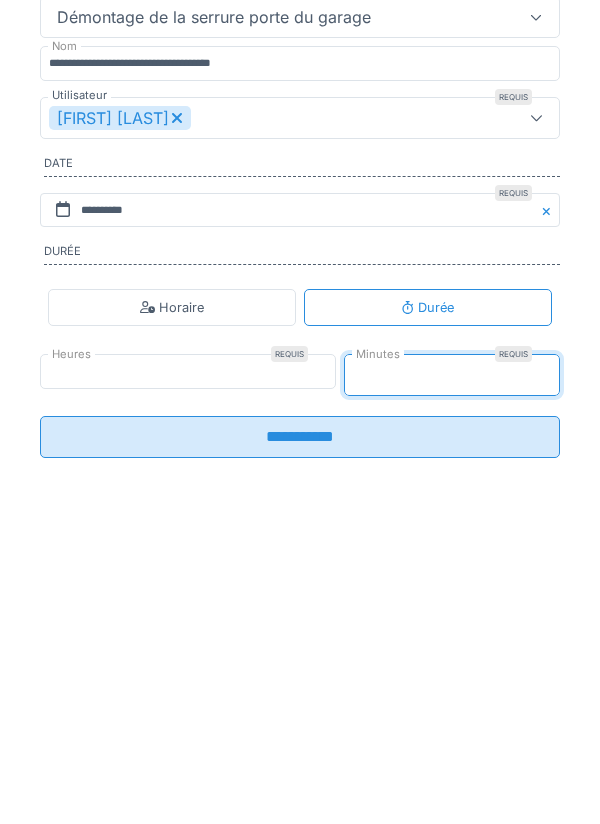 type on "**" 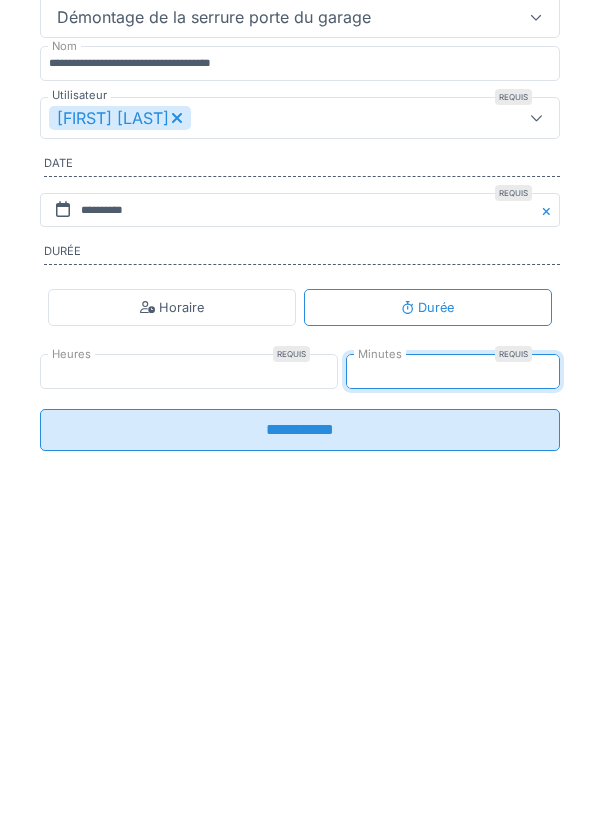 click on "**********" at bounding box center (300, 734) 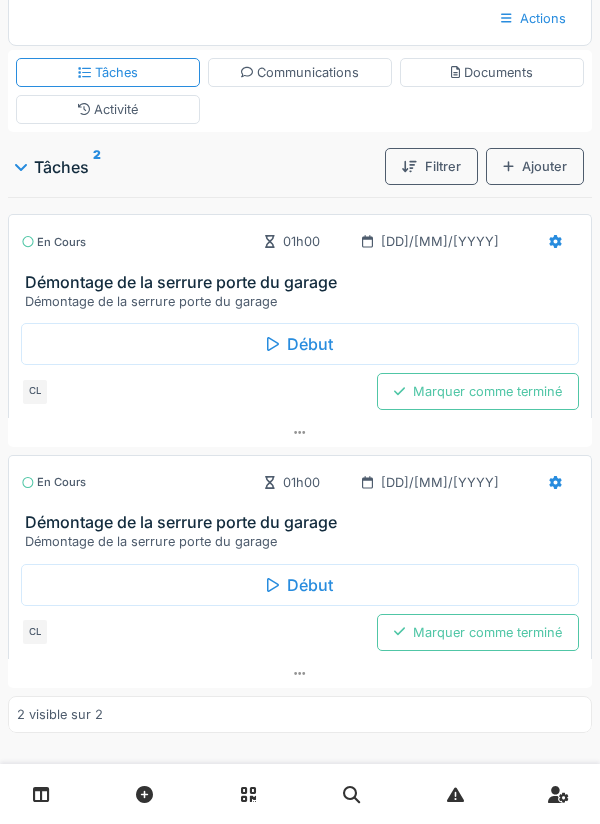 click on "Activité" at bounding box center (300, 72) 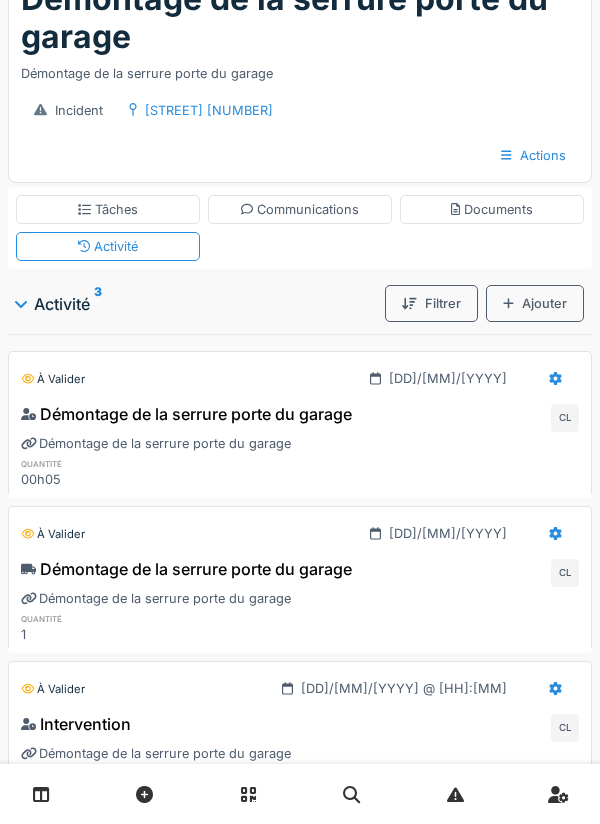 scroll, scrollTop: 135, scrollLeft: 0, axis: vertical 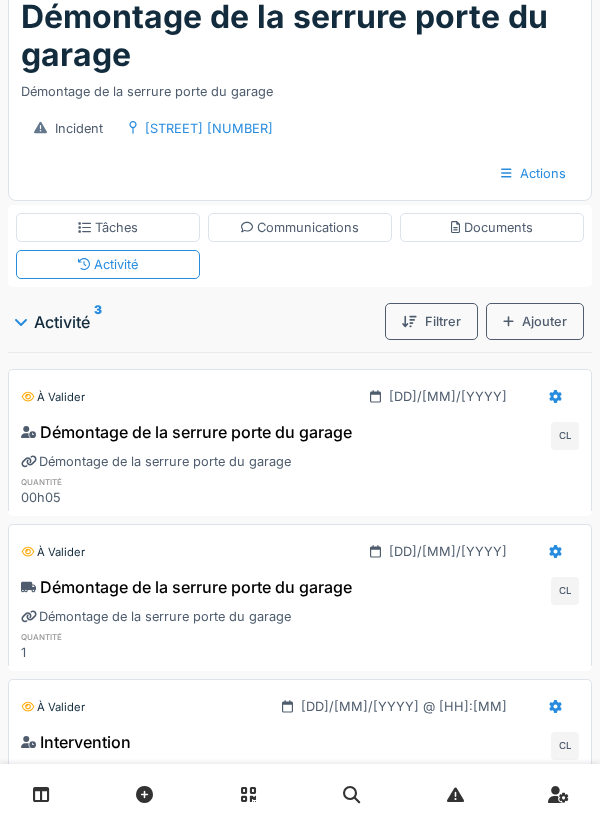 click at bounding box center [555, 396] 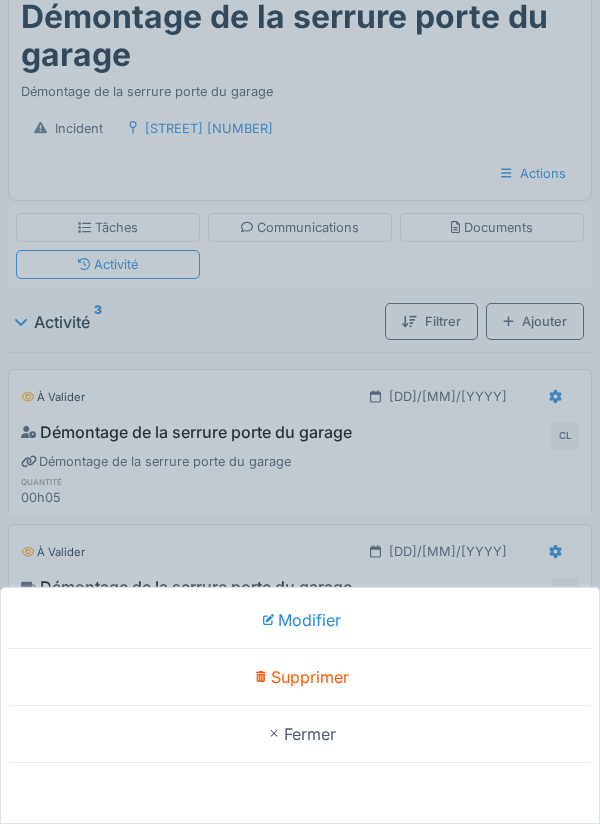 click on "Supprimer" at bounding box center (300, 677) 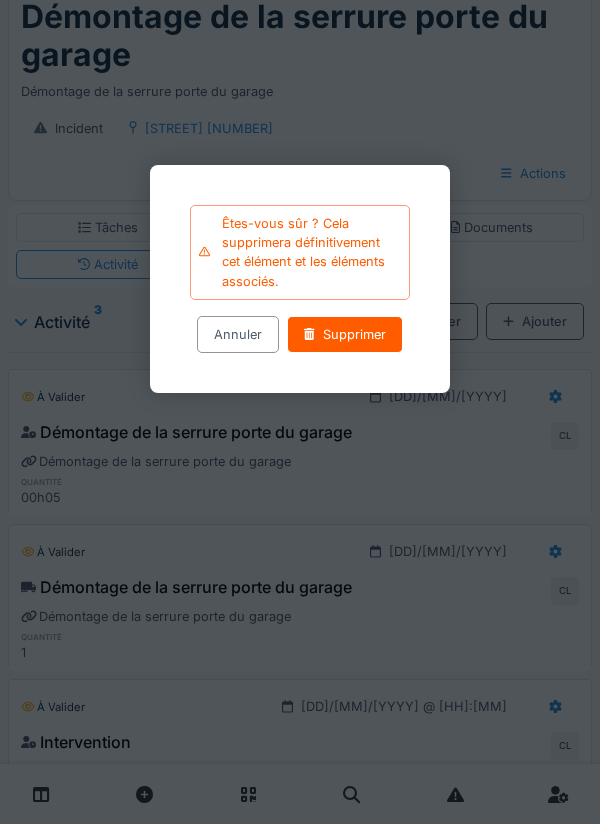 click on "Supprimer" at bounding box center [345, 334] 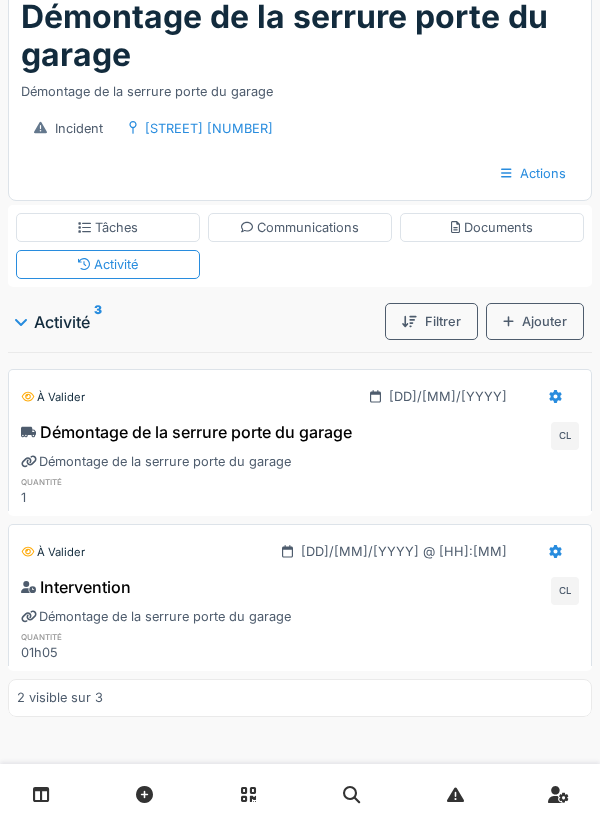 click on "Tâches" at bounding box center (108, 227) 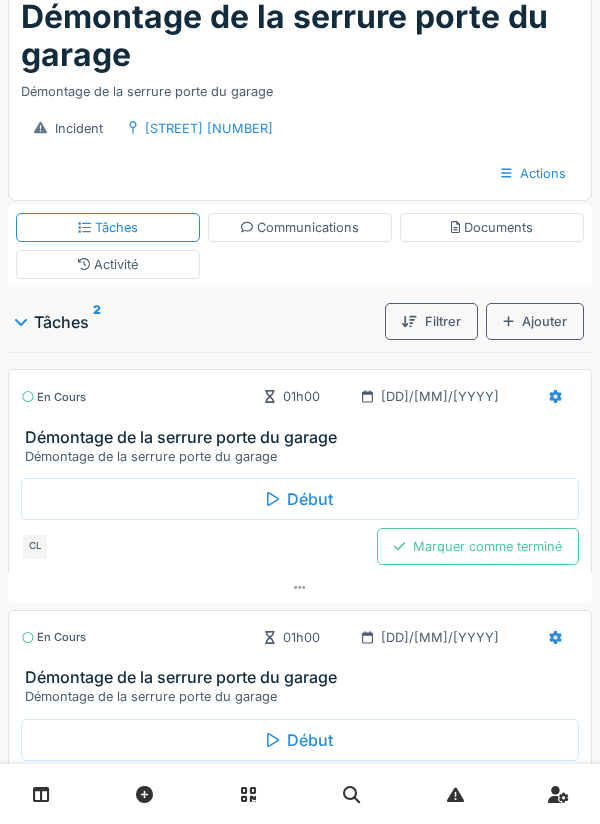 click at bounding box center (555, 396) 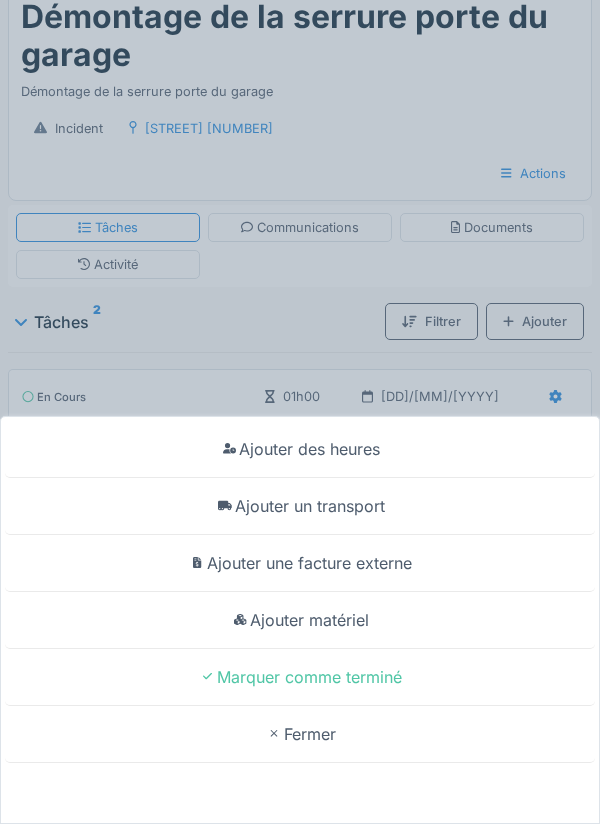 click on "Ajouter des heures" at bounding box center [300, 449] 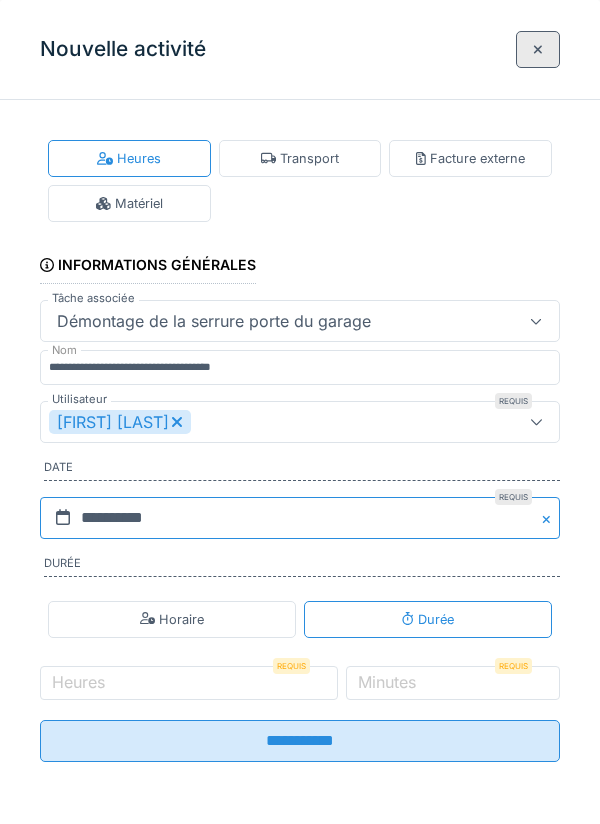 click on "**********" at bounding box center [300, 518] 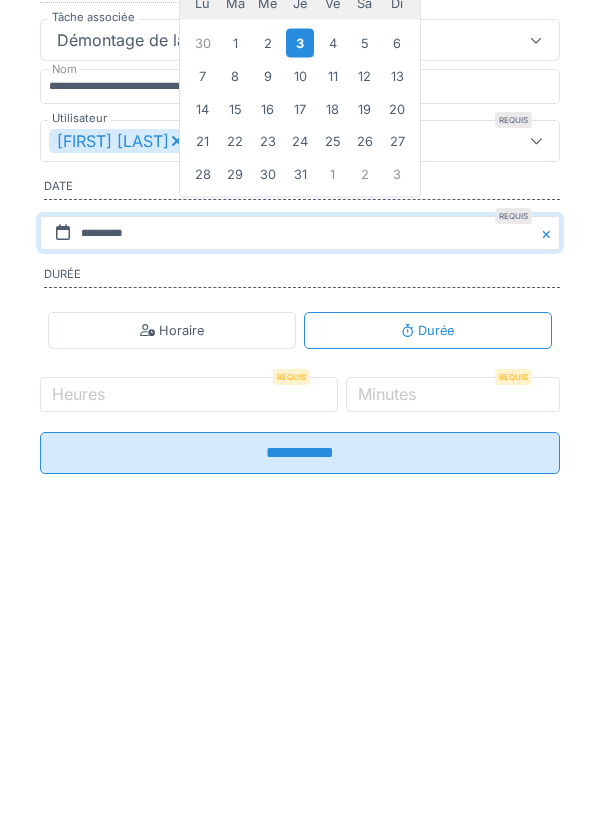 click on "2" at bounding box center (267, 323) 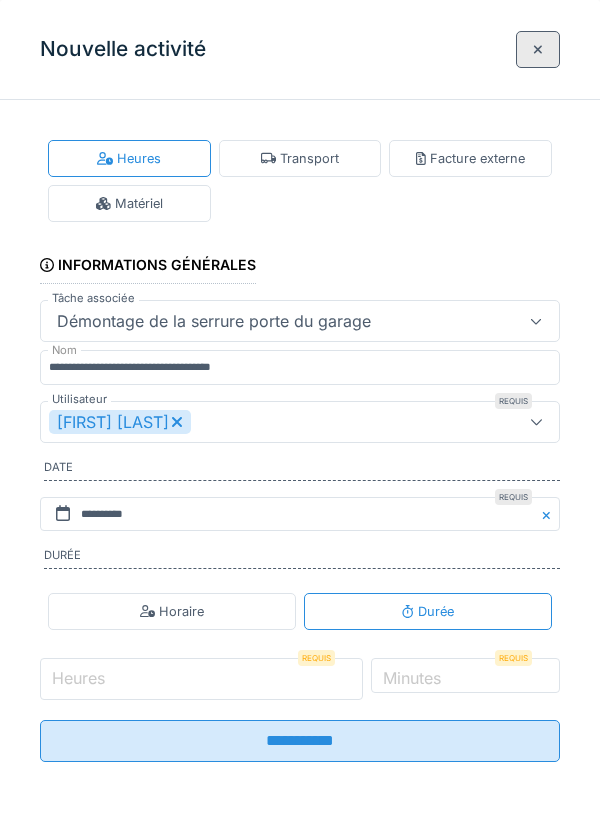 click on "Heures" at bounding box center (201, 679) 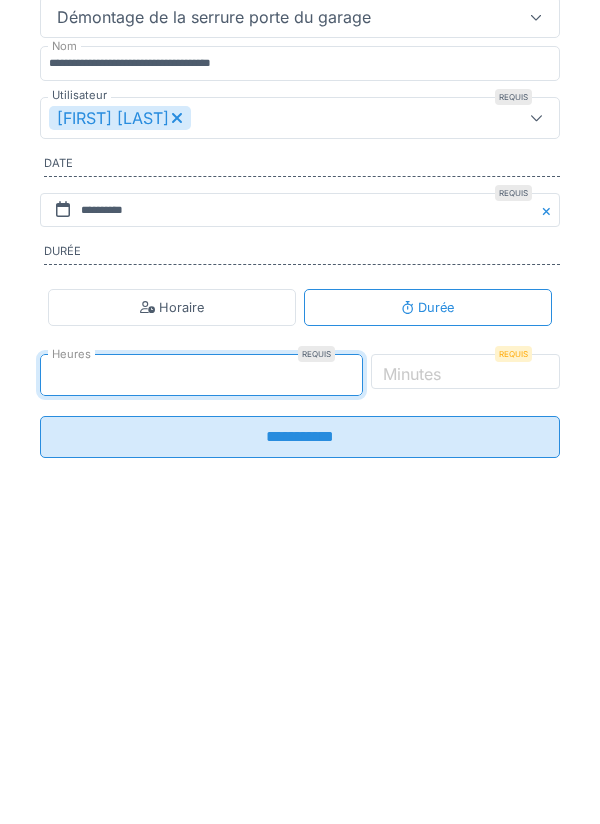 type on "*" 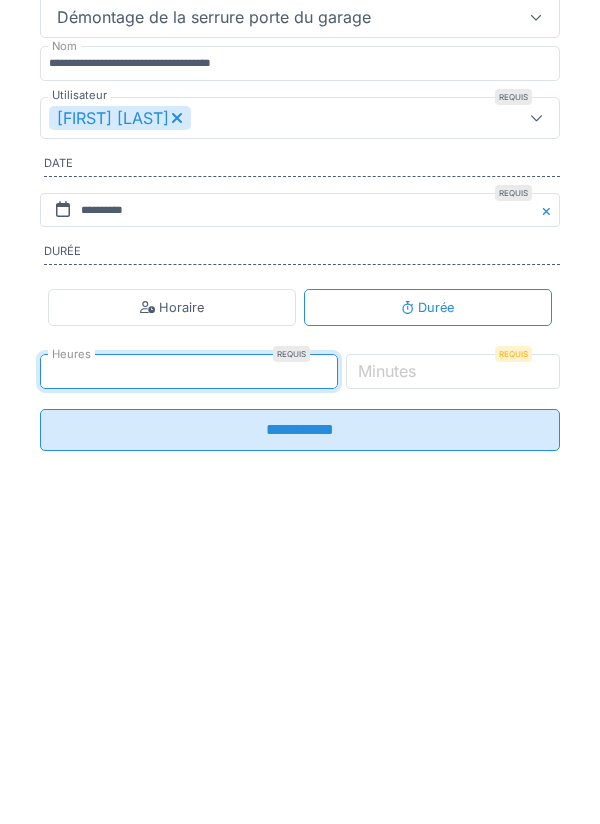 click on "Minutes" at bounding box center [387, 675] 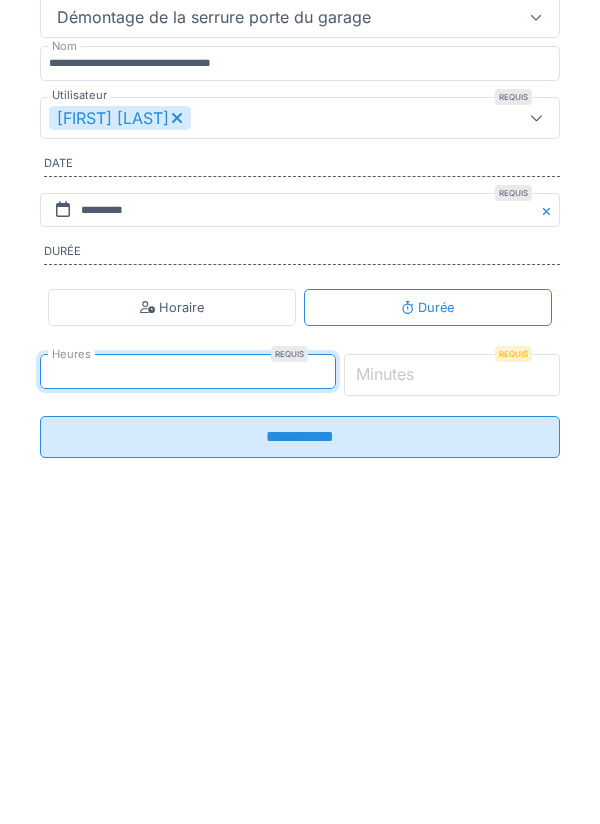click on "*" at bounding box center (452, 679) 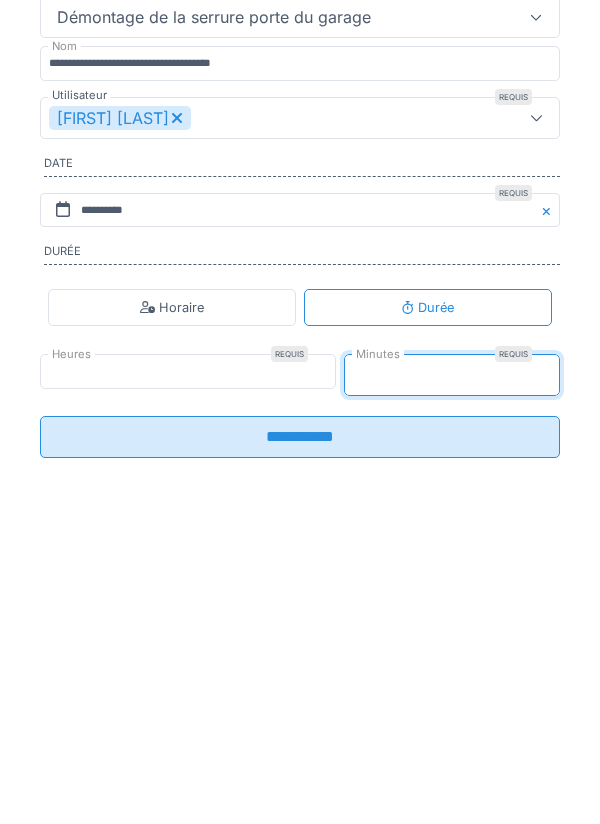type on "**" 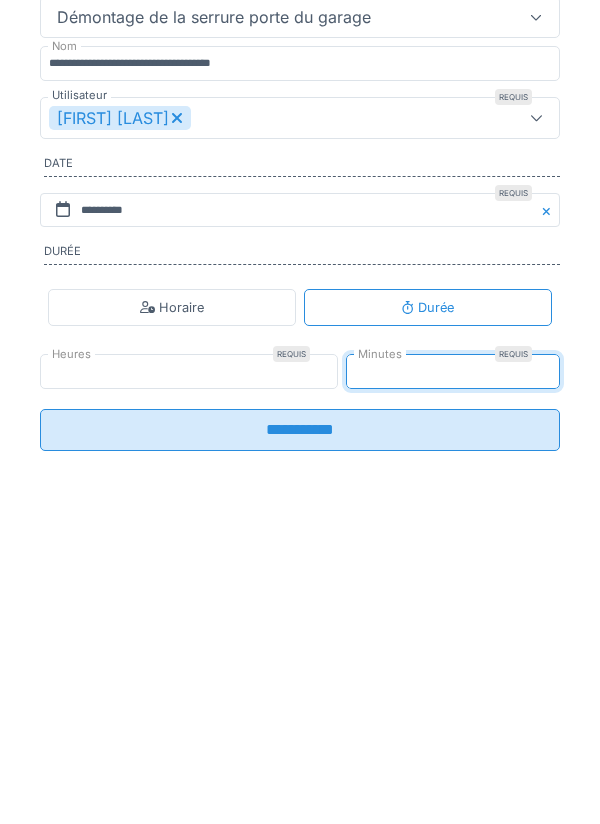 click on "**********" at bounding box center (300, 734) 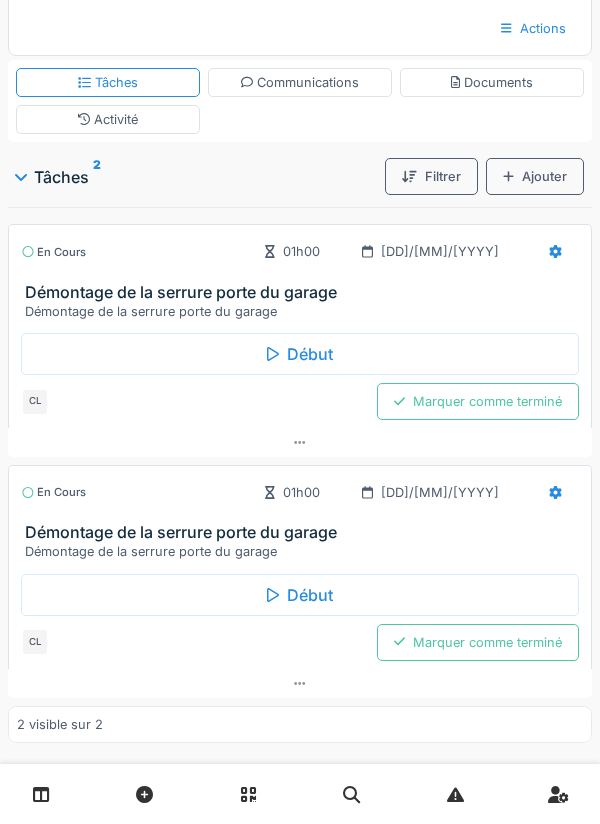 scroll, scrollTop: 0, scrollLeft: 0, axis: both 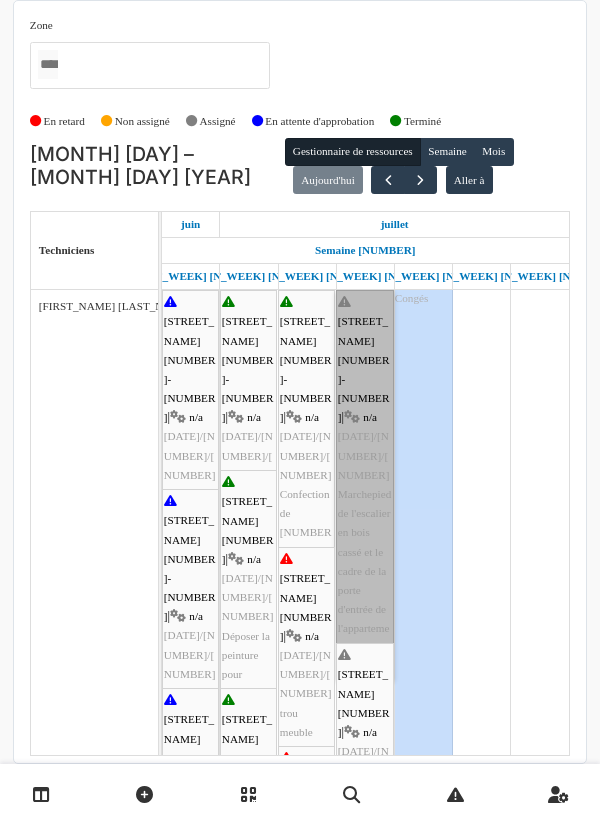 click on "[STREET_NAME] [NUMBER]
|     n/a
[DATE]/[NUMBER]/[NUMBER]
Marchepied de l'escalier en bois cassé et le cadre de la porte d'entrée de l'appartement s'est détaché" at bounding box center (365, 485) 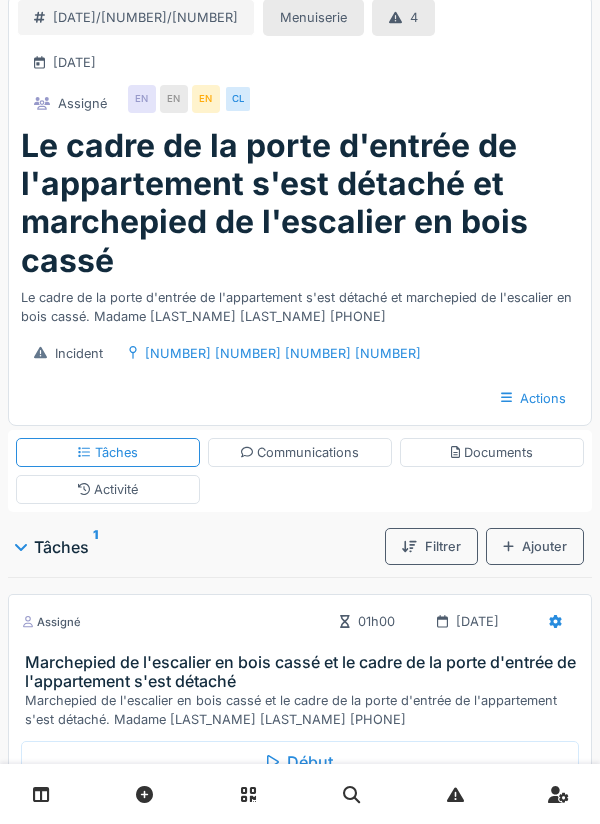 scroll, scrollTop: 0, scrollLeft: 0, axis: both 